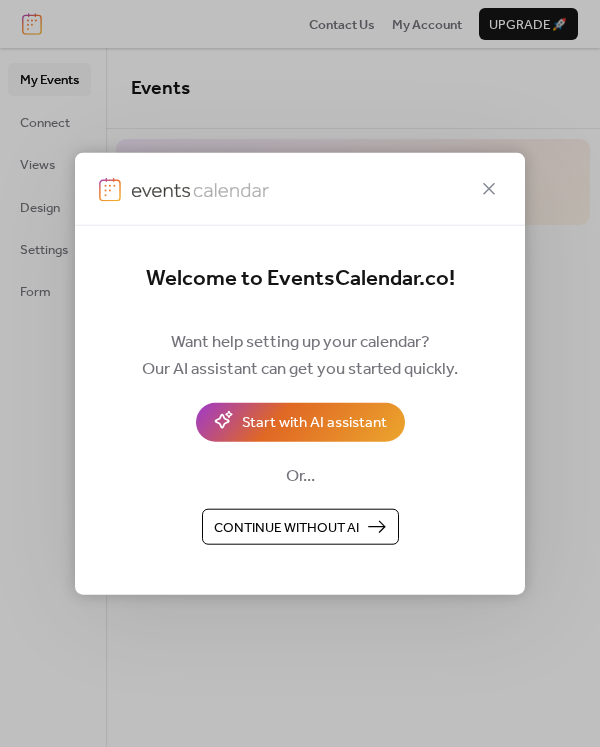 scroll, scrollTop: 0, scrollLeft: 0, axis: both 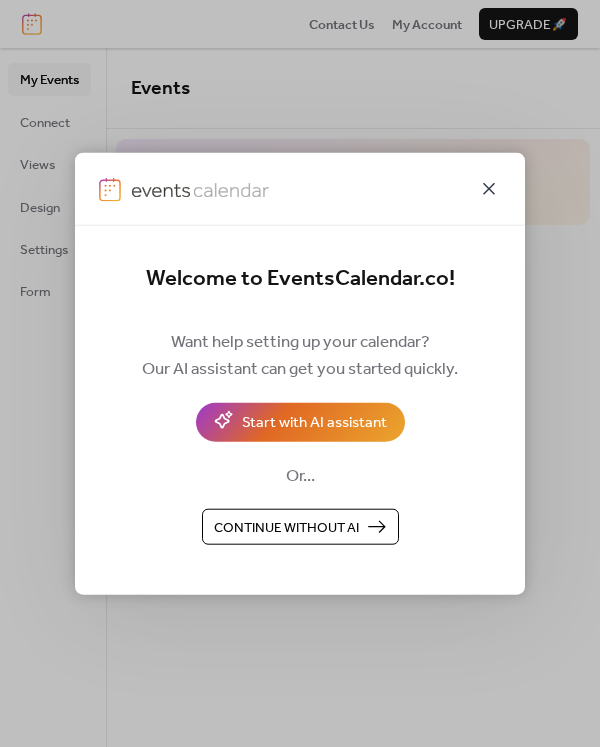 click 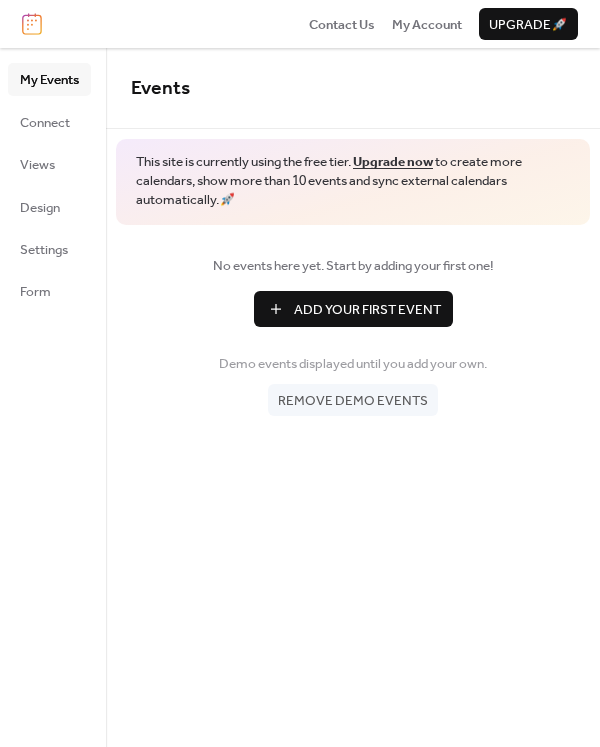 click on "No events here yet. Start by adding your first one! Add Your First Event Demo events displayed until you add your own. Remove demo events" at bounding box center [353, 336] 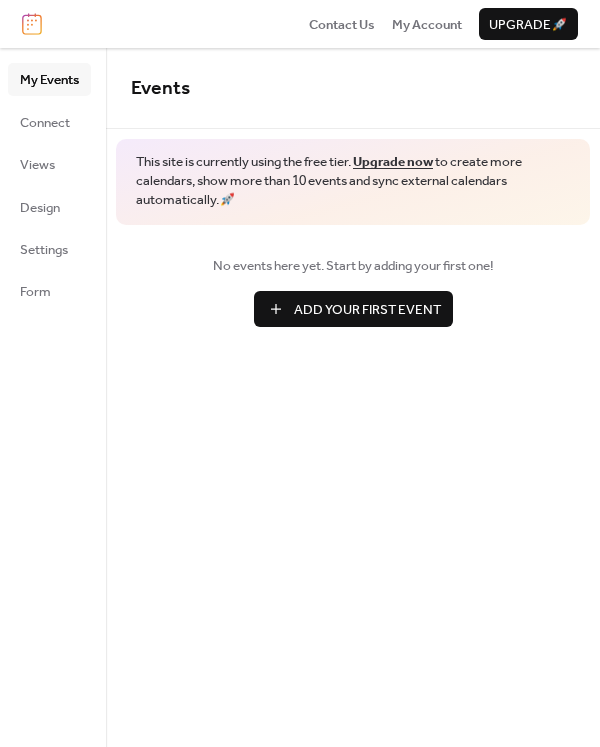 click on "Add Your First Event" at bounding box center (367, 310) 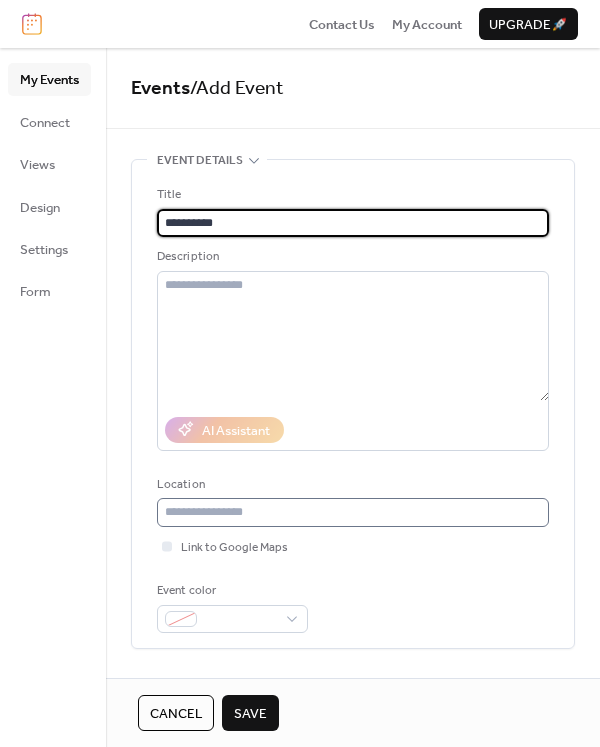 type on "**********" 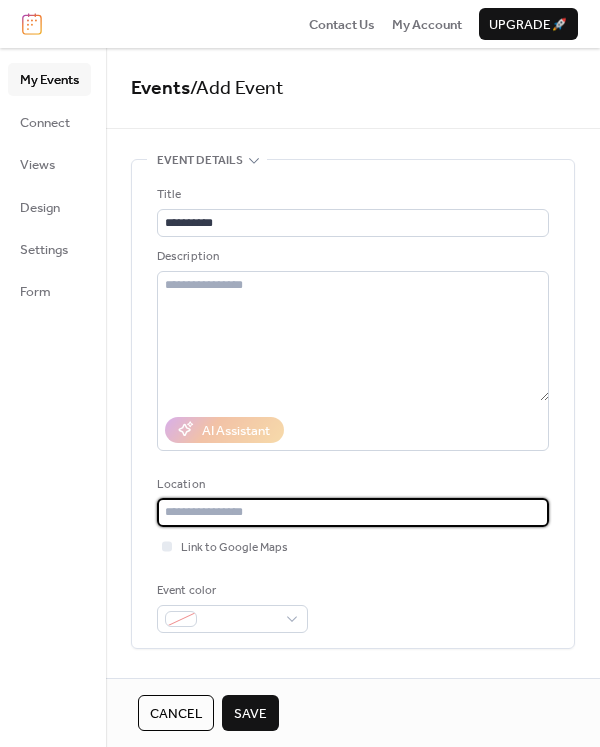 click at bounding box center [353, 512] 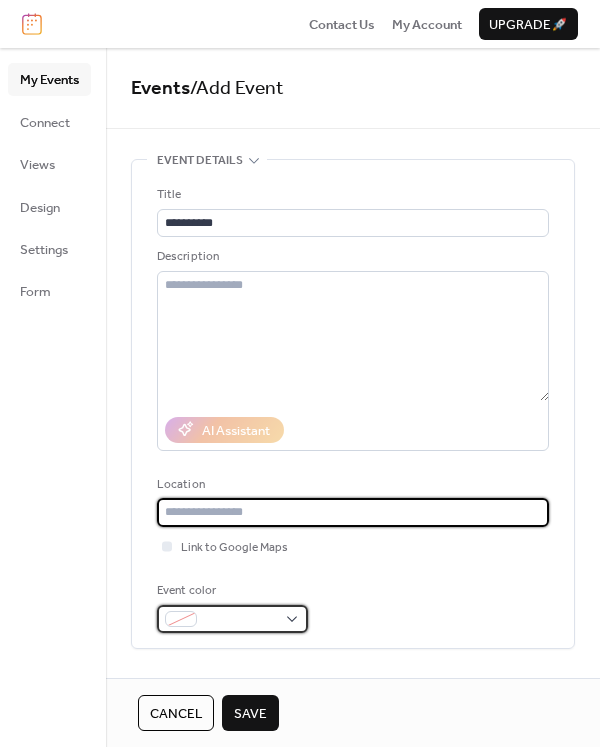 click at bounding box center [240, 620] 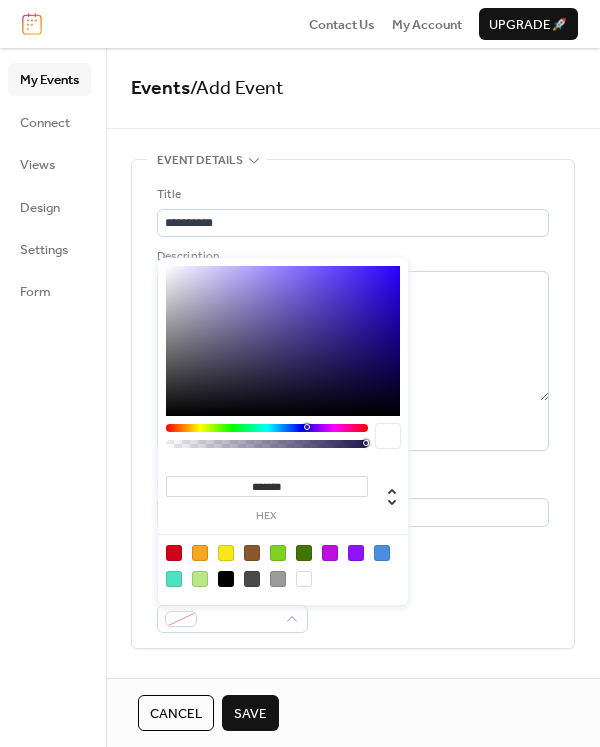 click at bounding box center (200, 579) 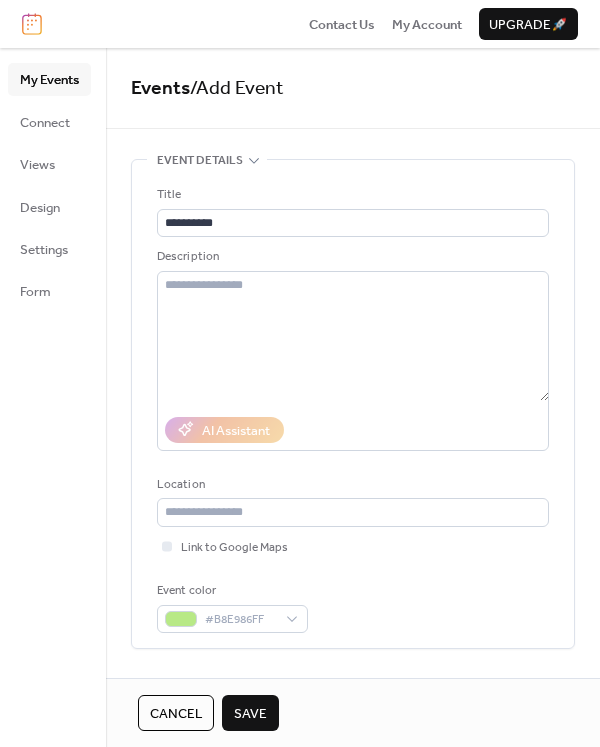 click on "Event color #B8E986FF" at bounding box center [353, 607] 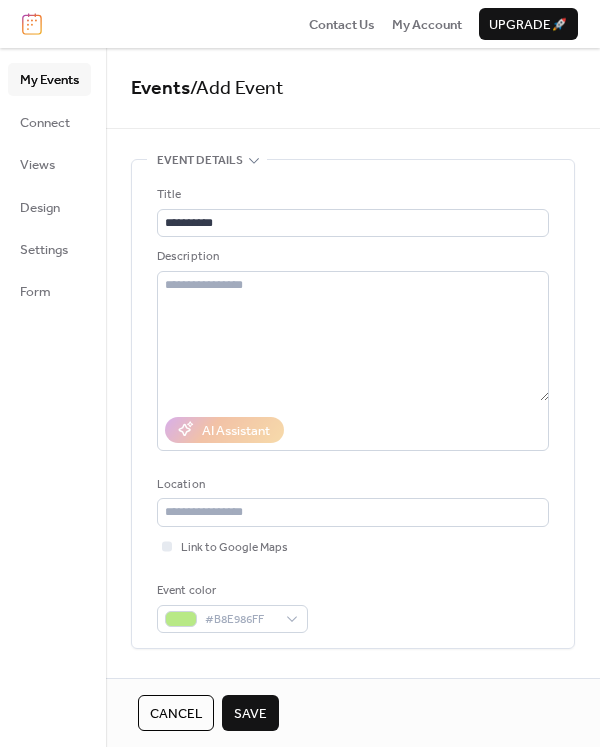 click 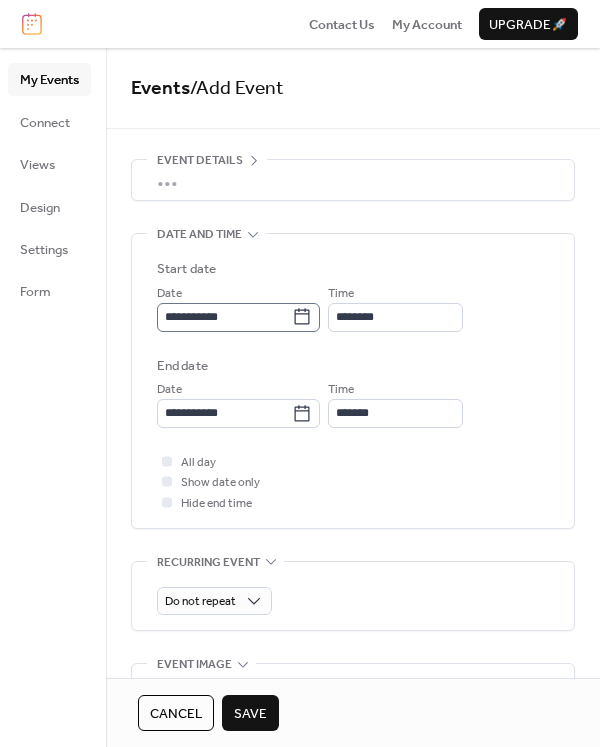 click 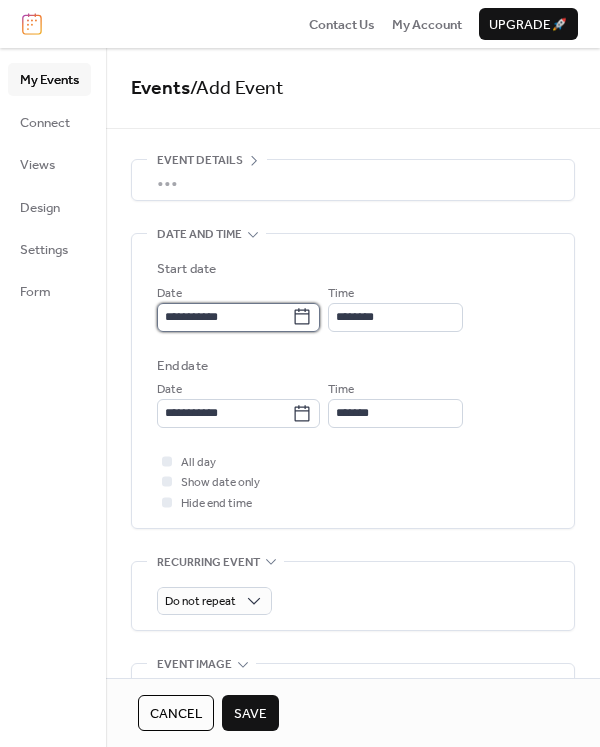 click on "**********" at bounding box center (224, 317) 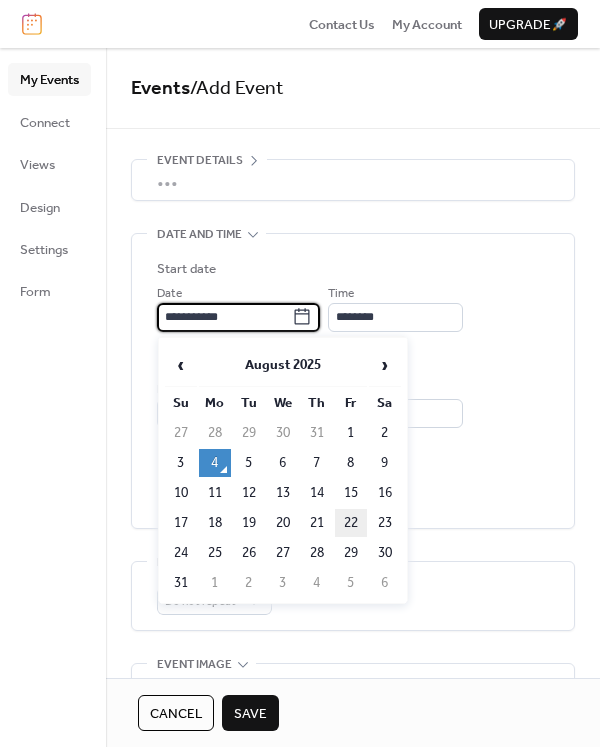 click on "22" at bounding box center [351, 523] 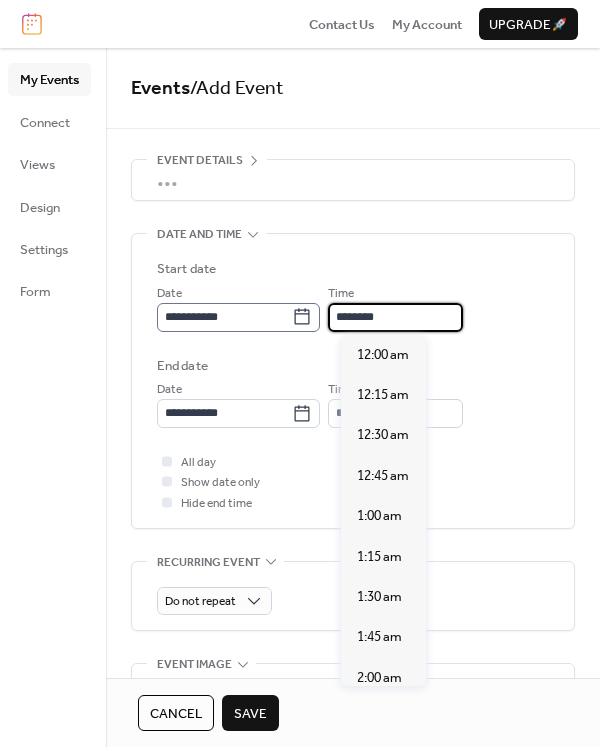 scroll, scrollTop: 1940, scrollLeft: 0, axis: vertical 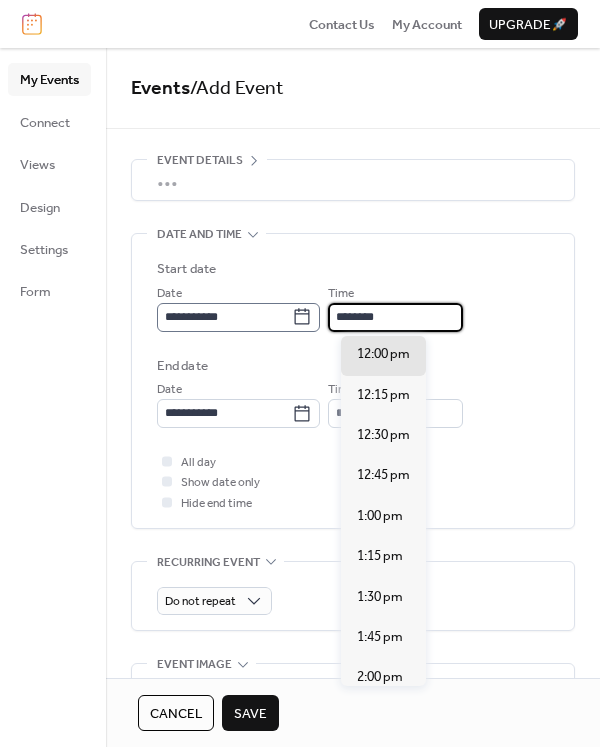 drag, startPoint x: 391, startPoint y: 313, endPoint x: 286, endPoint y: 303, distance: 105.47511 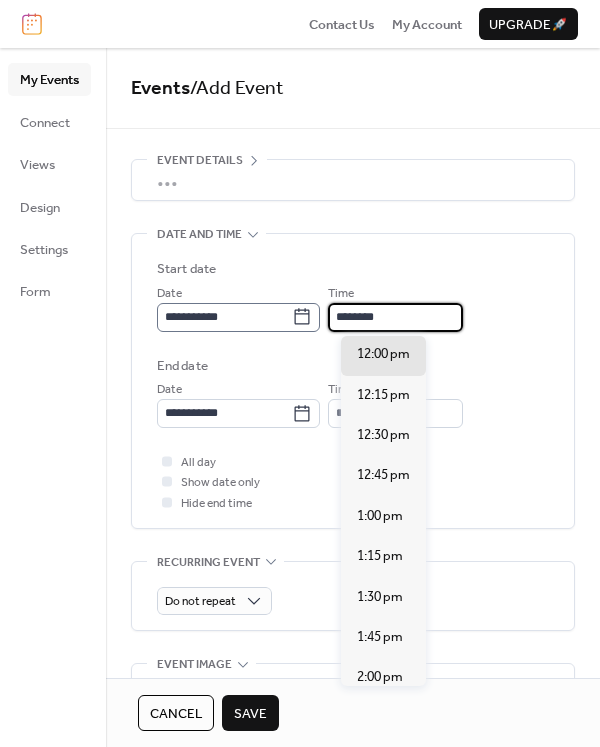 click on "**********" at bounding box center [353, 307] 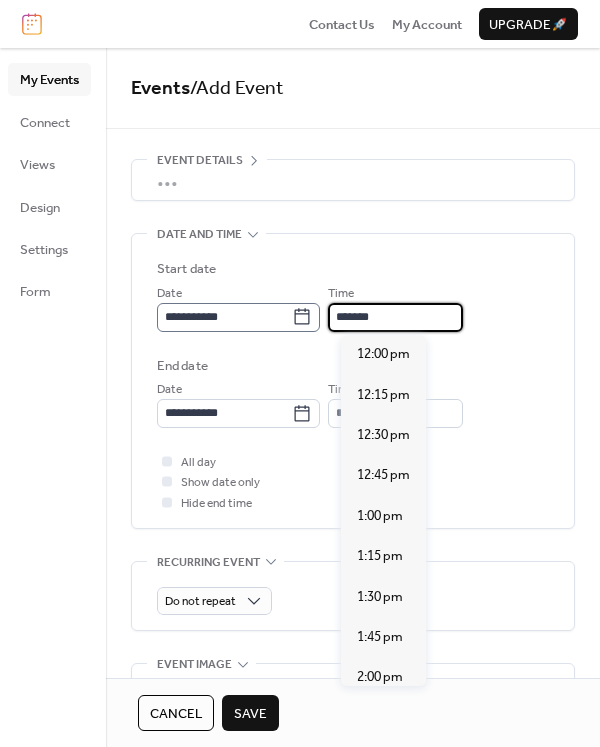 scroll, scrollTop: 2424, scrollLeft: 0, axis: vertical 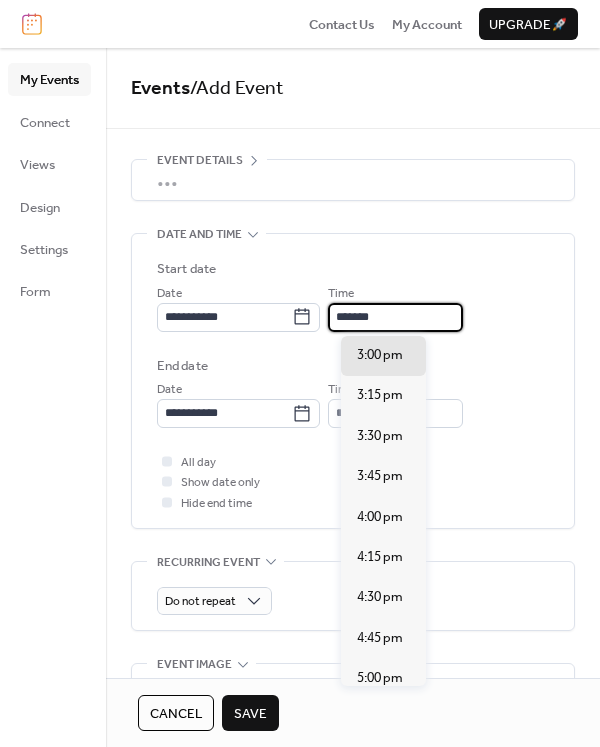 type on "*******" 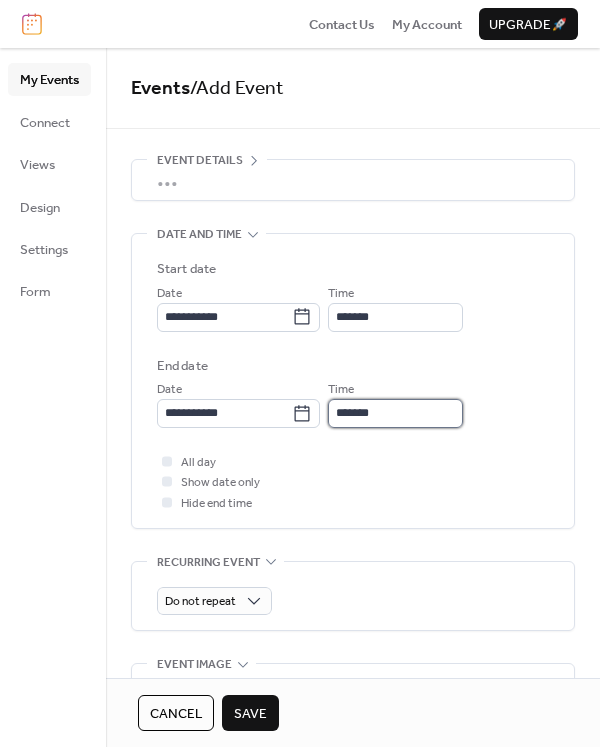 click on "*******" at bounding box center [395, 413] 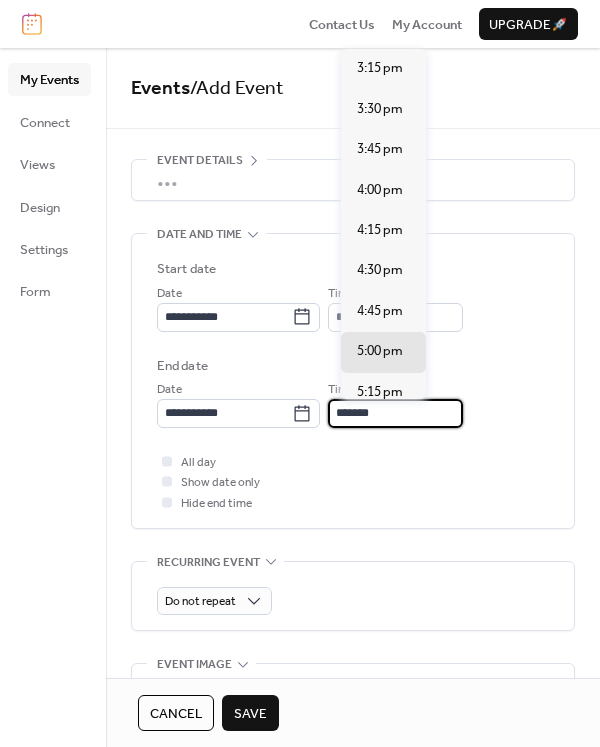 click on "*******" at bounding box center [395, 413] 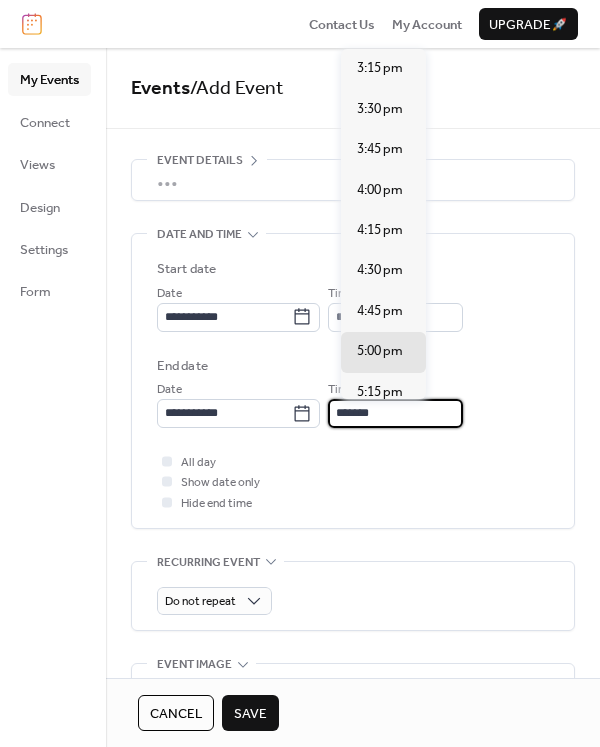 type on "*******" 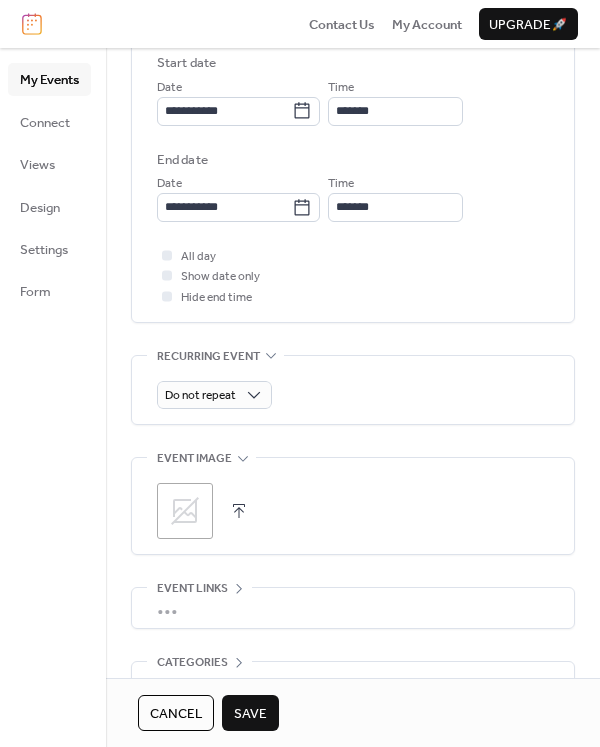 scroll, scrollTop: 258, scrollLeft: 0, axis: vertical 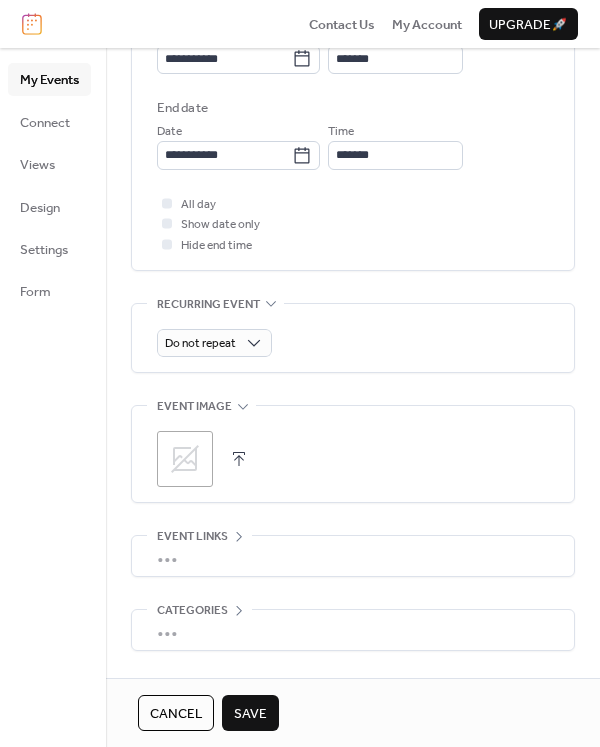 click at bounding box center [239, 459] 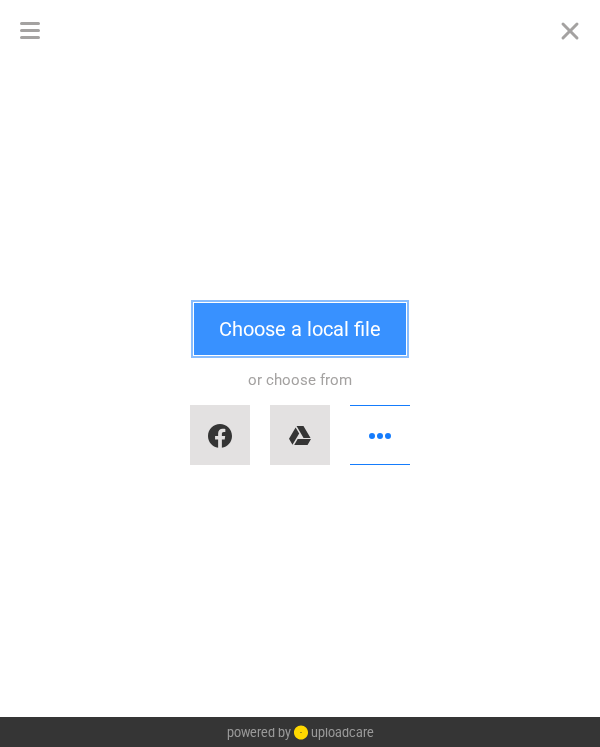 click on "Choose a local file" at bounding box center [300, 329] 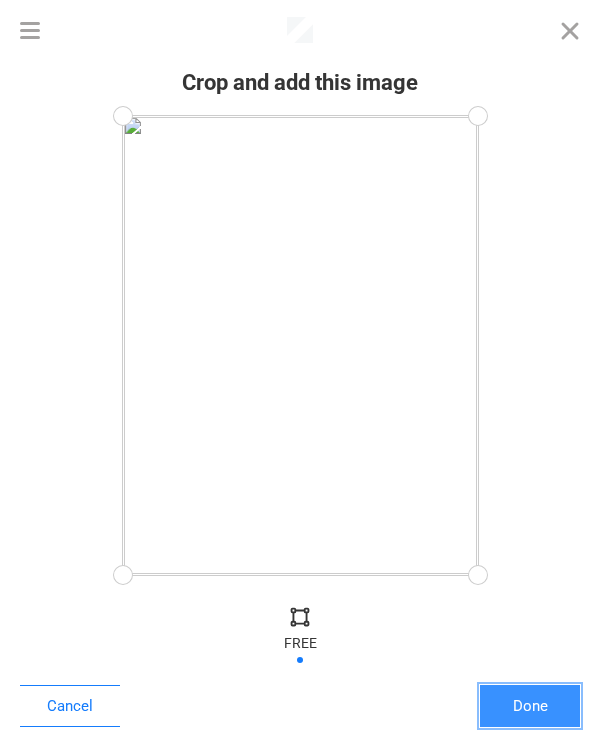 click on "Done" at bounding box center [530, 706] 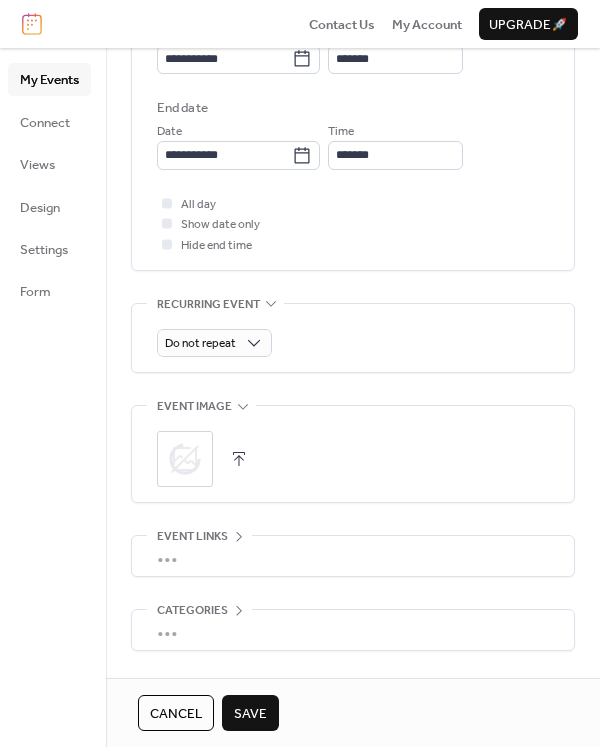 scroll, scrollTop: 325, scrollLeft: 0, axis: vertical 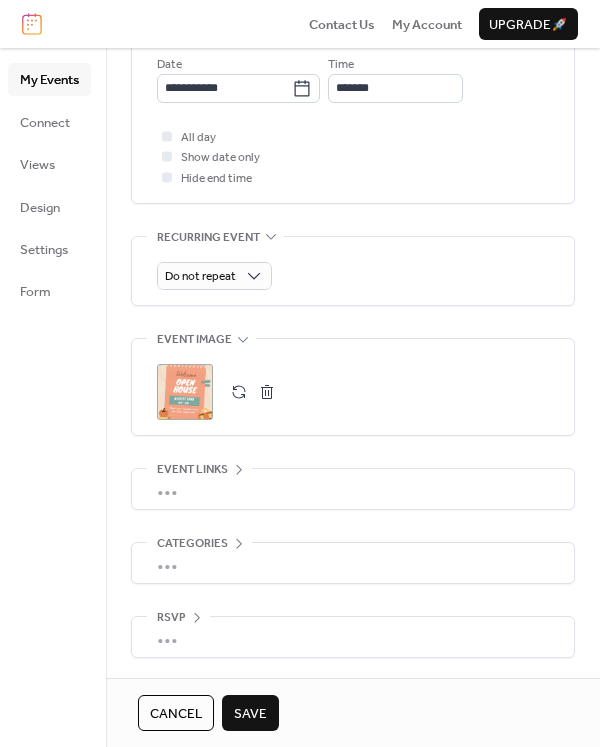 click on "Save" at bounding box center (250, 714) 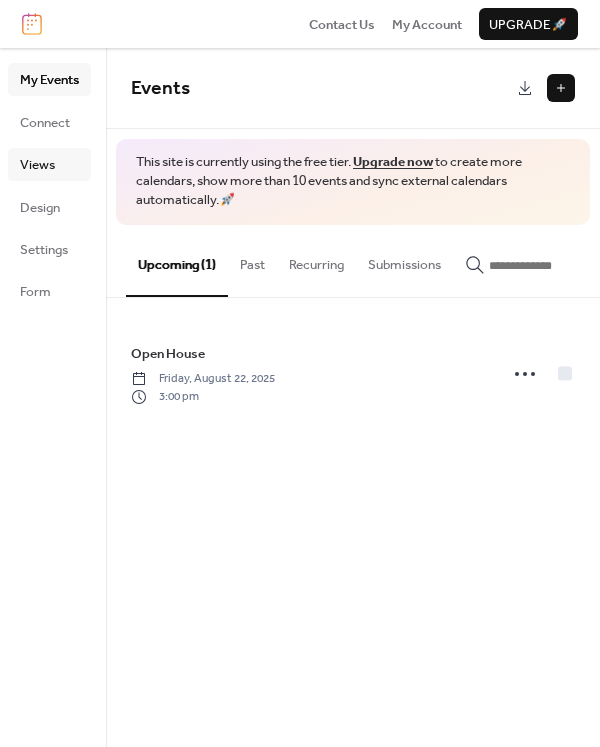 click on "Views" at bounding box center [37, 165] 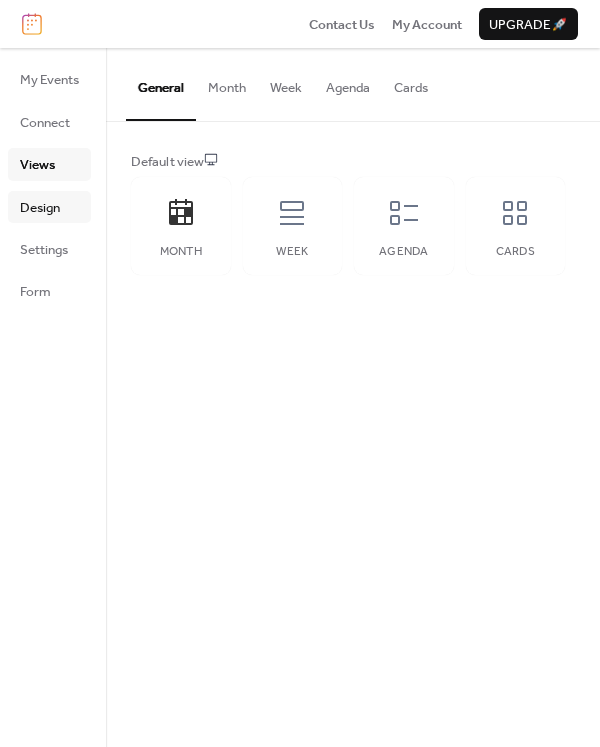 click on "Design" at bounding box center (40, 208) 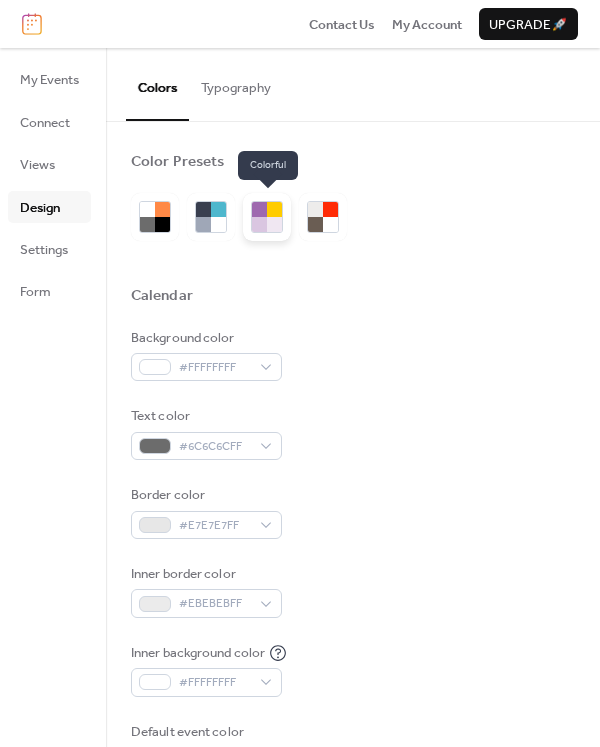 click at bounding box center [259, 209] 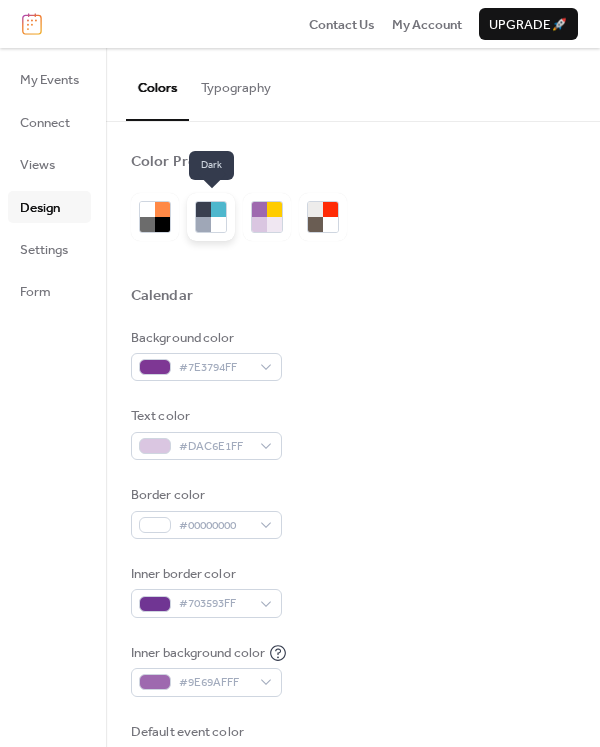 click at bounding box center [218, 224] 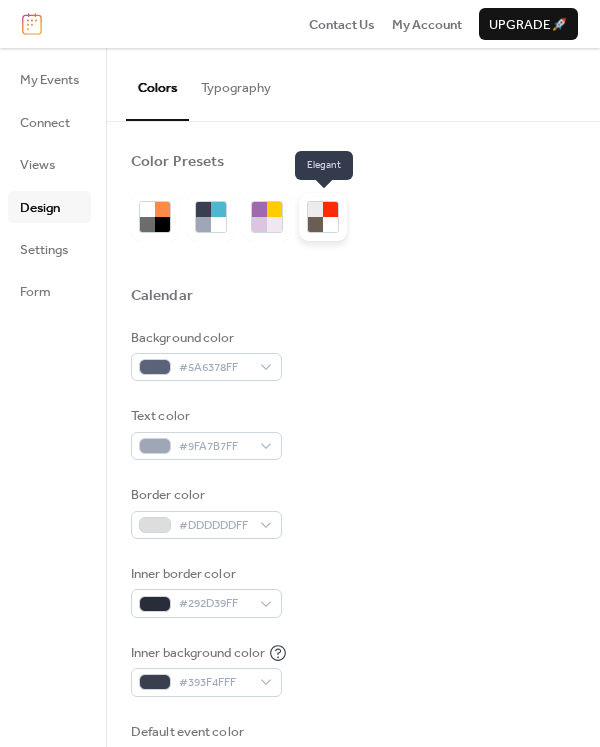 click at bounding box center [330, 224] 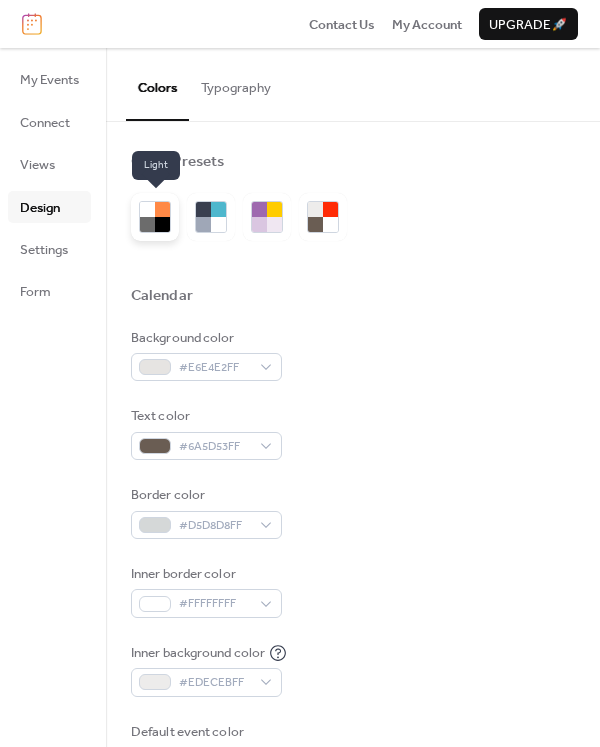 click at bounding box center [162, 224] 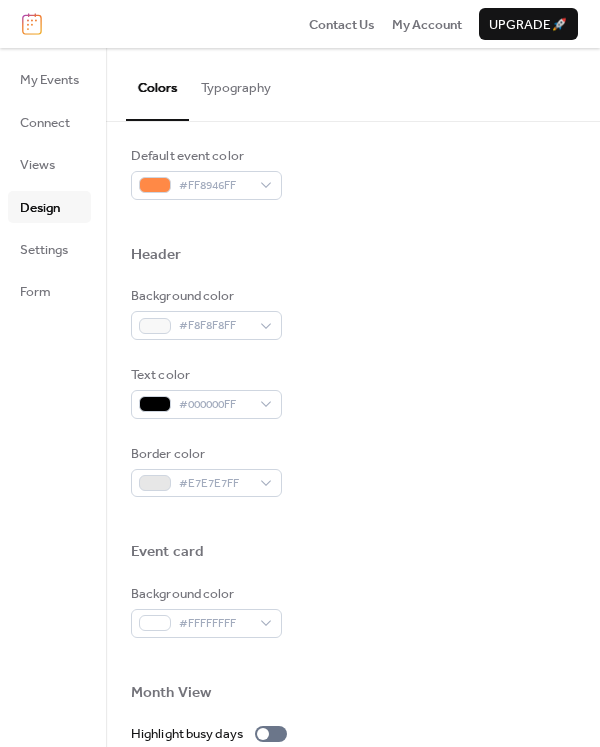scroll, scrollTop: 907, scrollLeft: 0, axis: vertical 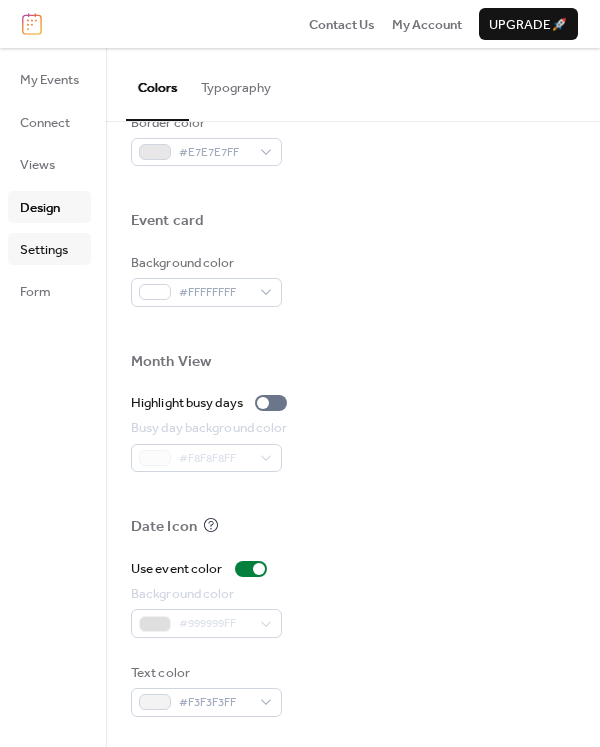 click on "Settings" at bounding box center [44, 250] 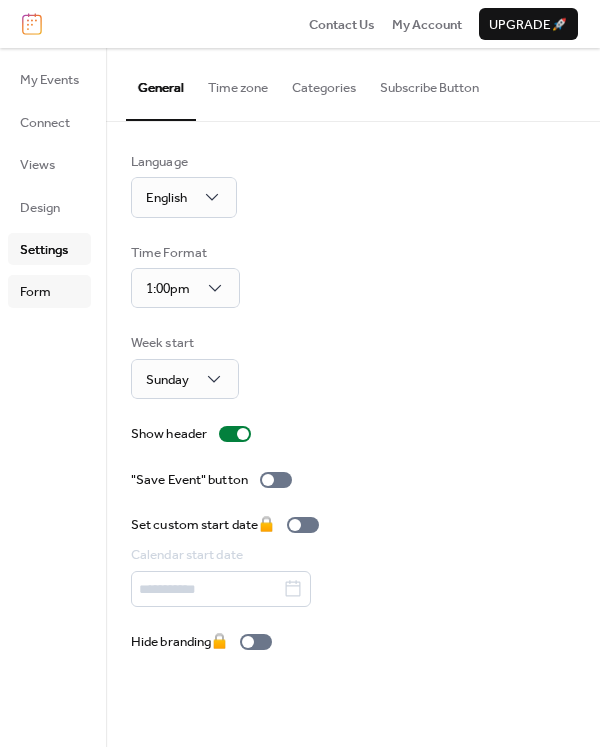 click on "Form" at bounding box center [35, 292] 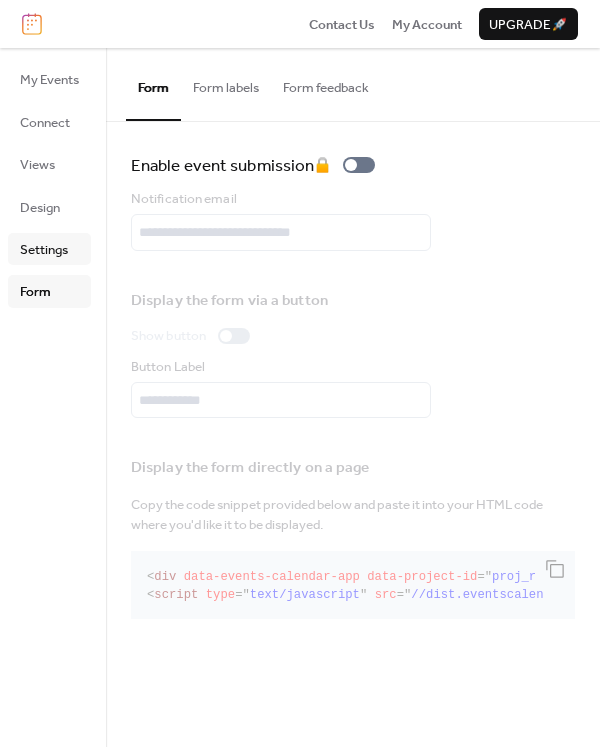 click on "Settings" at bounding box center [44, 250] 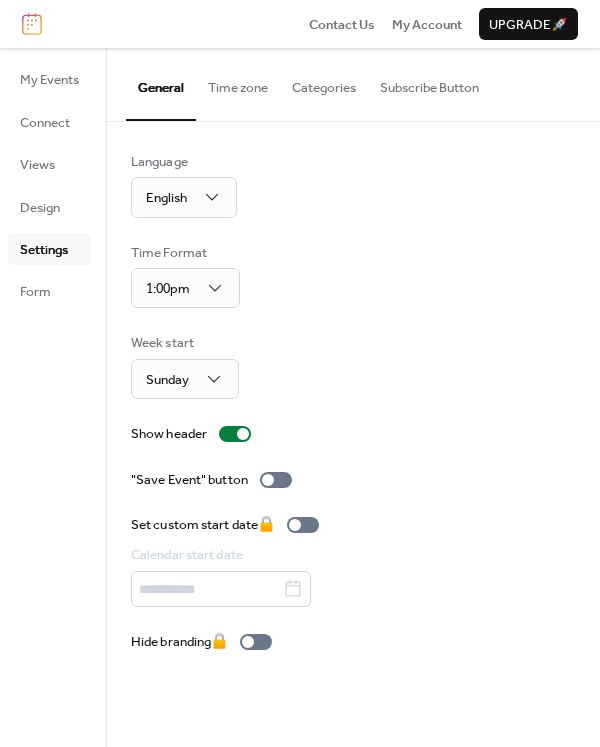 click on "Time zone" at bounding box center [238, 83] 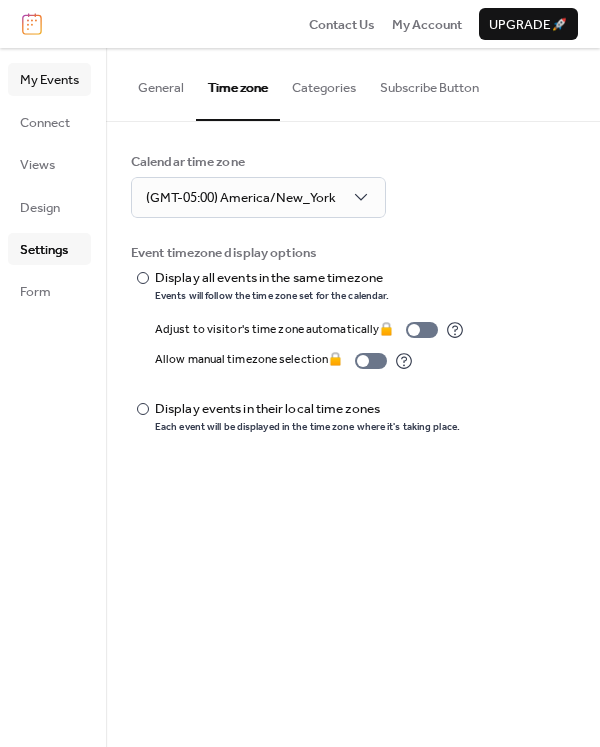 click on "My Events" at bounding box center (49, 80) 